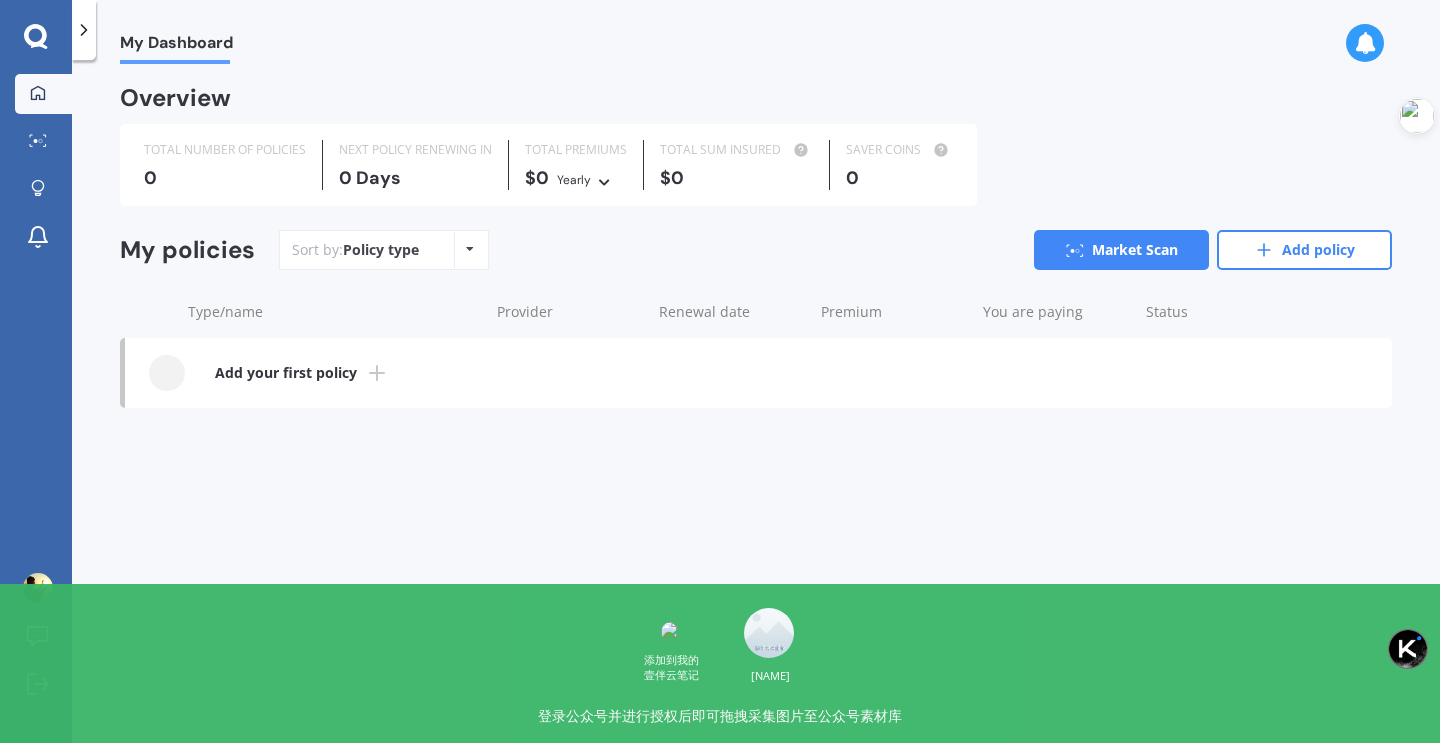 scroll, scrollTop: 0, scrollLeft: 0, axis: both 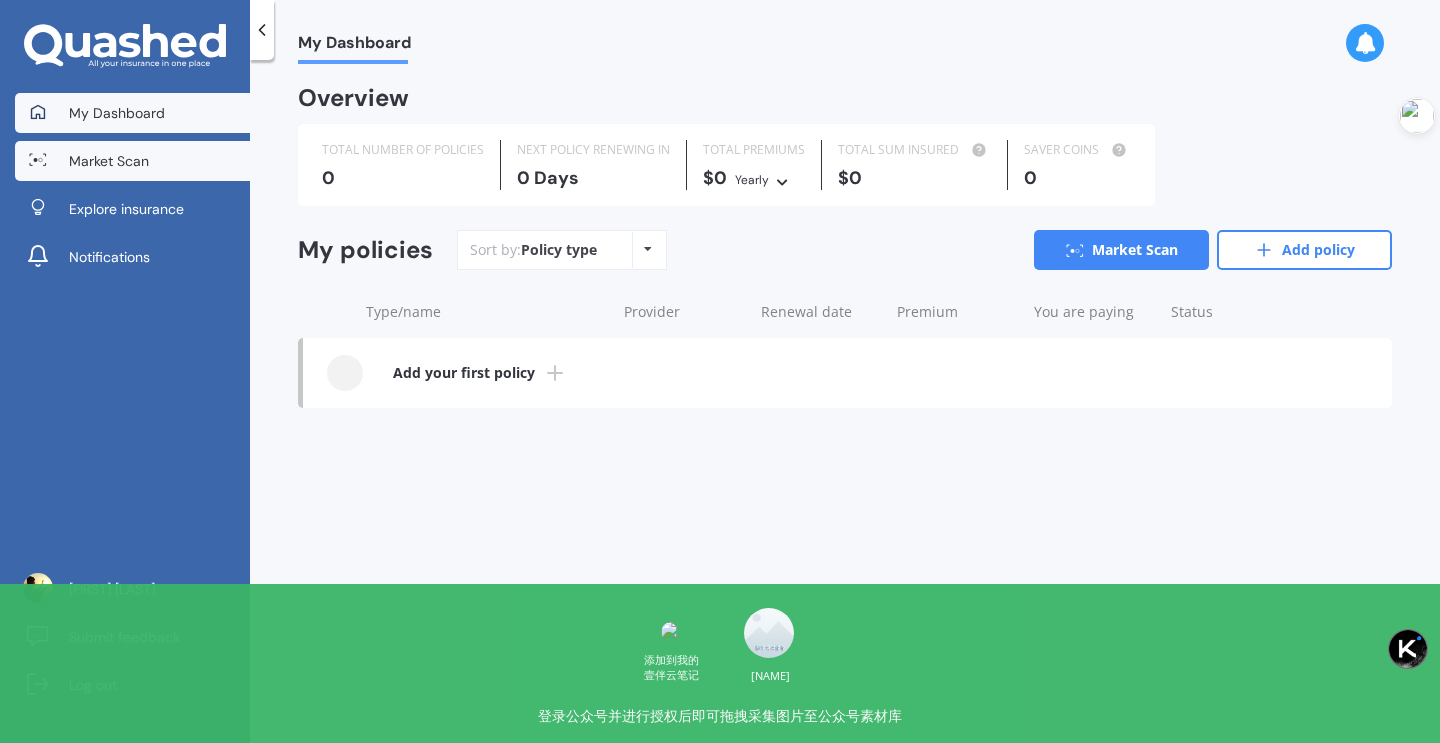 click on "Market Scan" at bounding box center (132, 161) 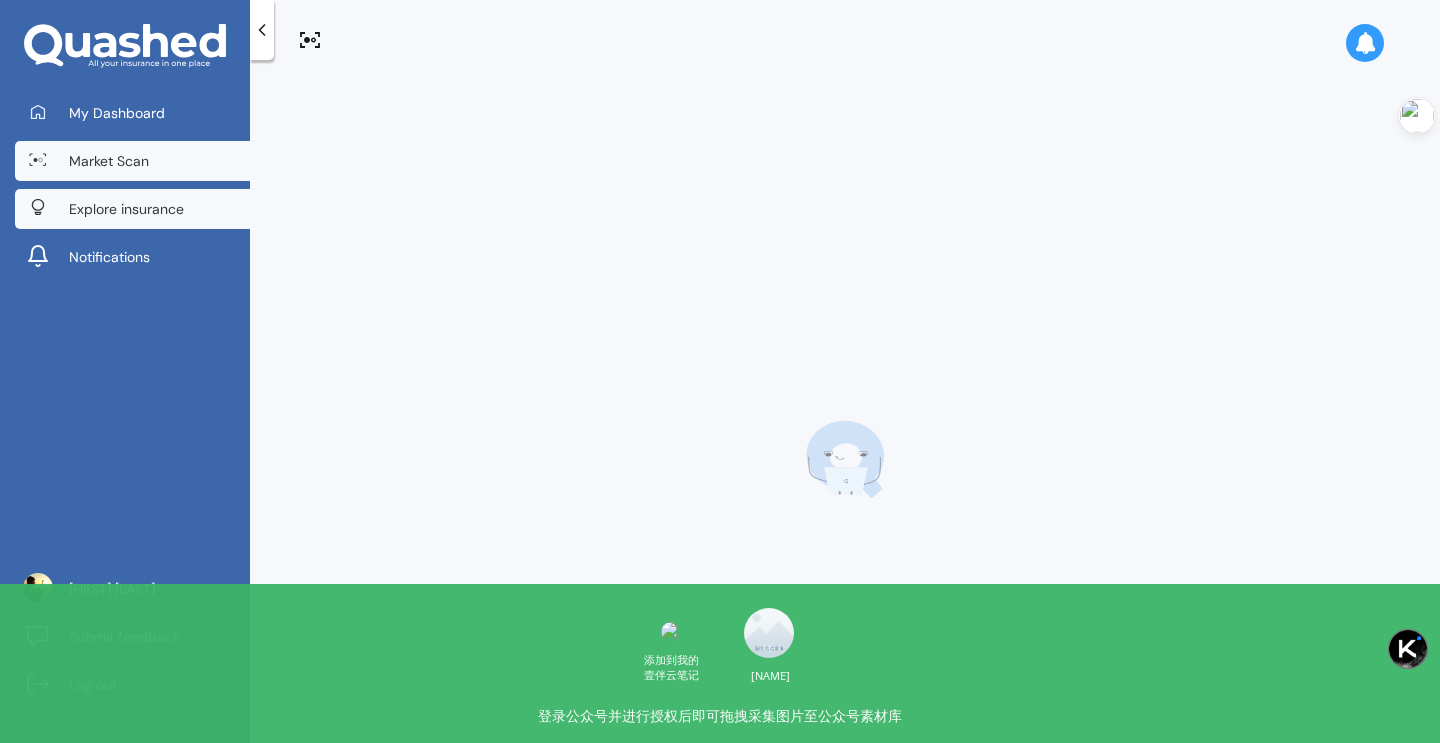 click on "Explore insurance" at bounding box center [126, 209] 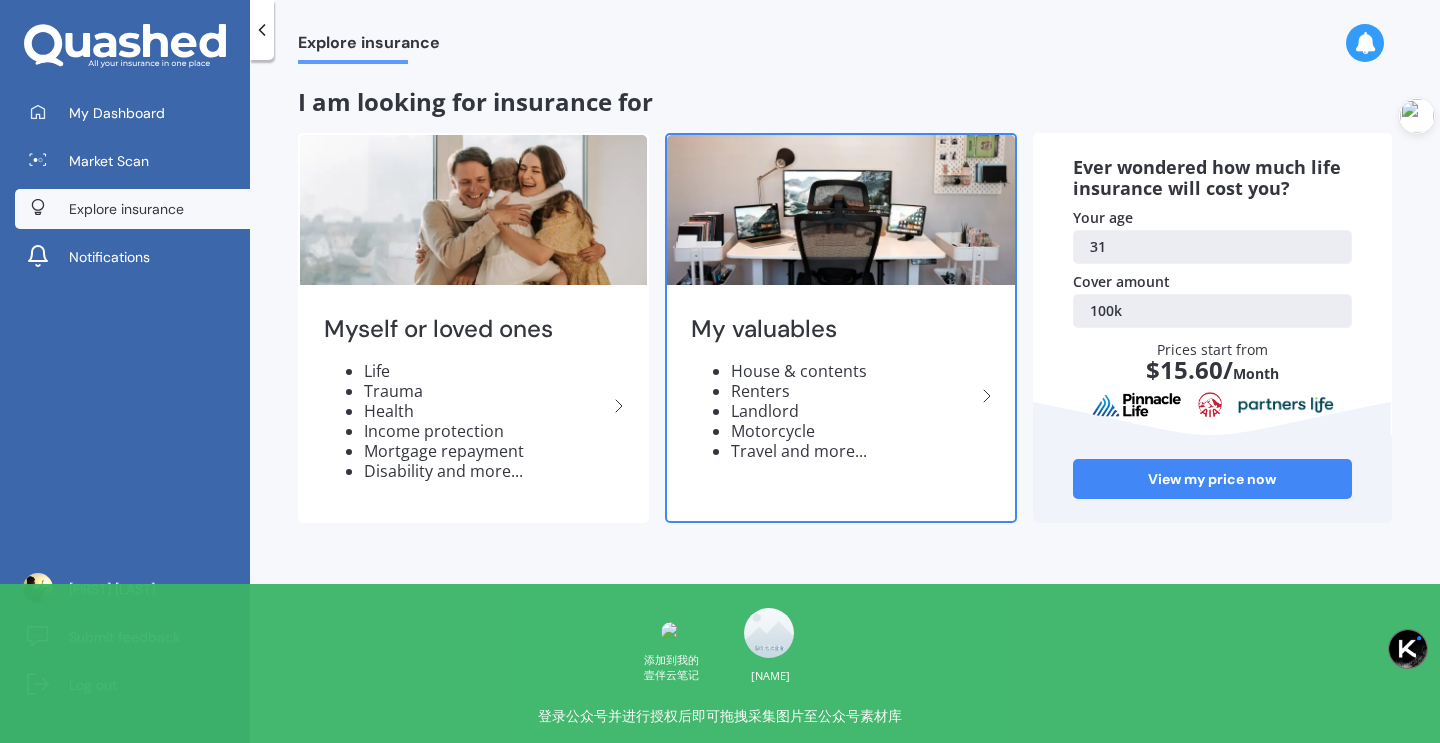 click on "My valuables" at bounding box center (832, 329) 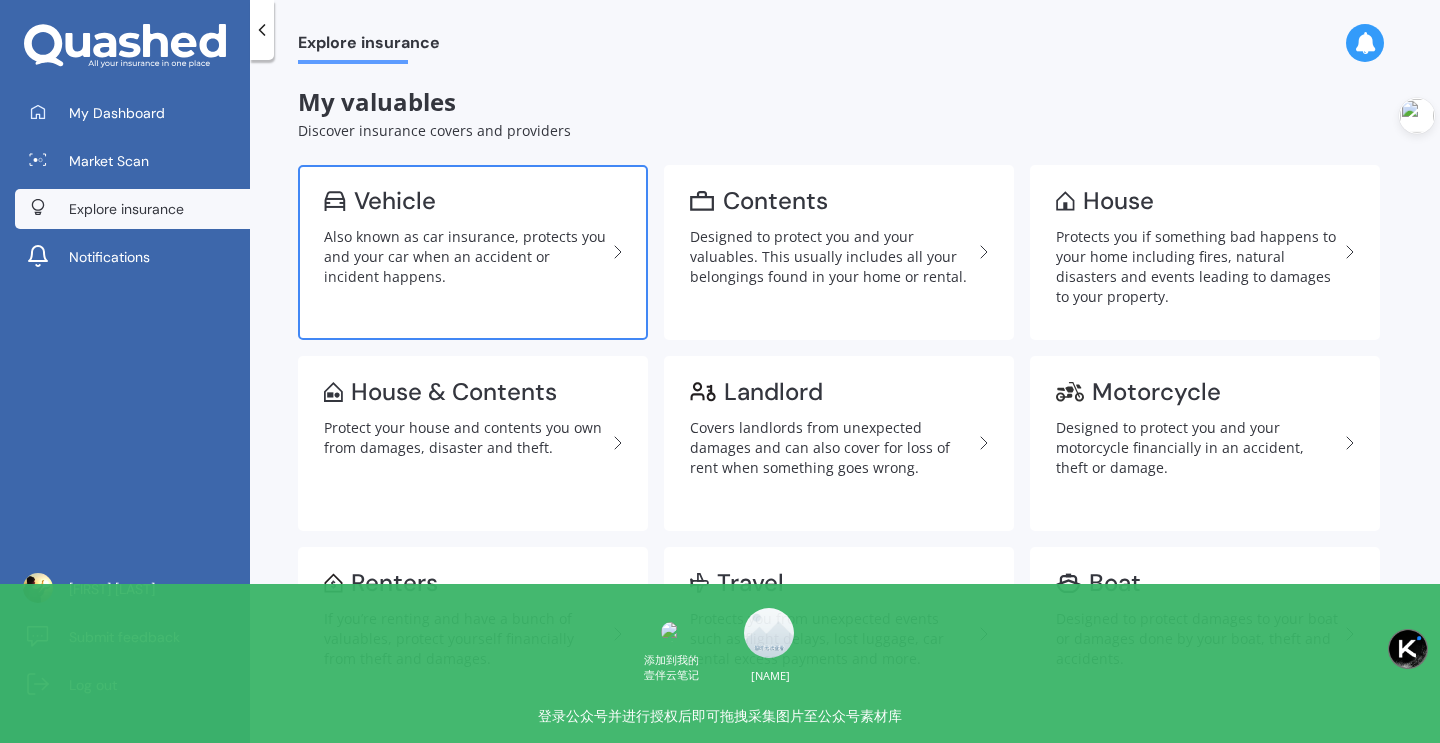 click on "Also known as car insurance, protects you and your car when an accident or incident happens." at bounding box center [465, 257] 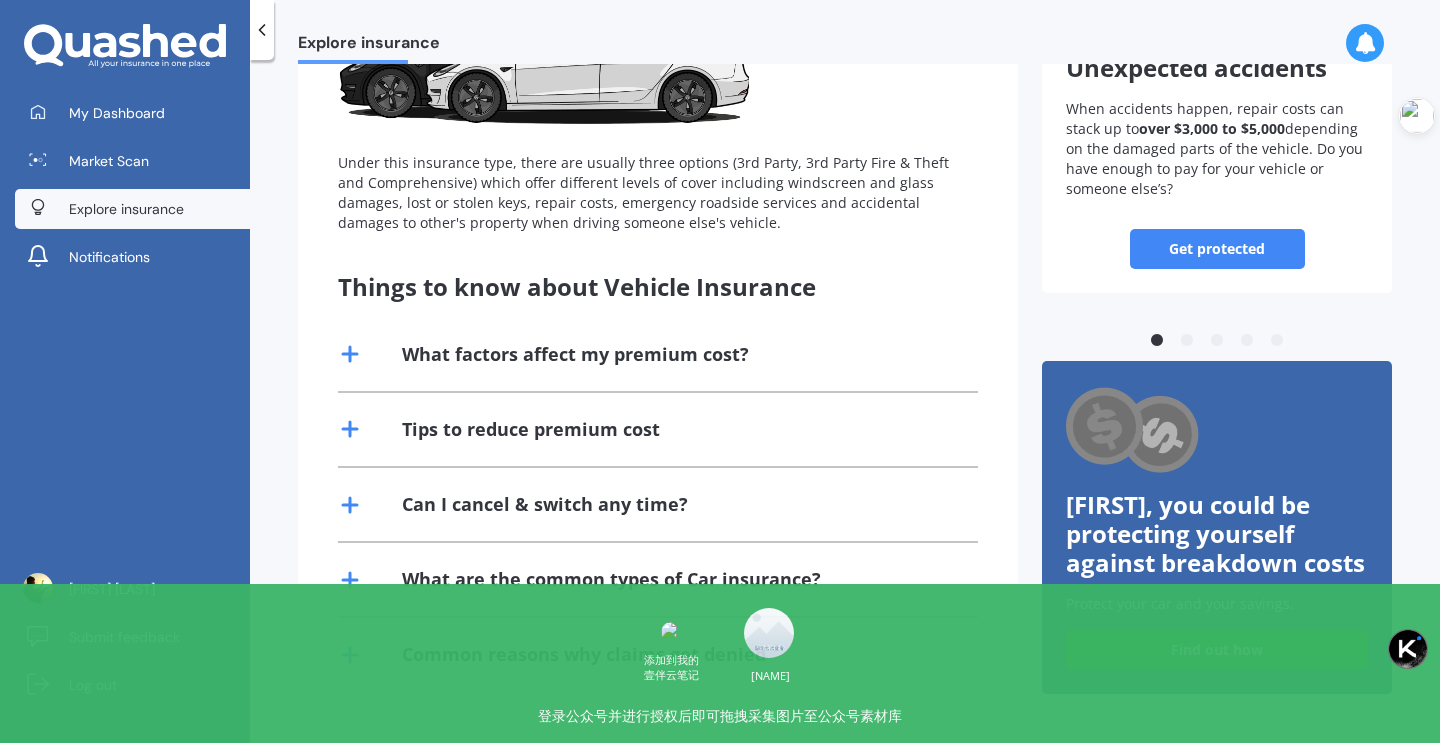 scroll, scrollTop: 0, scrollLeft: 0, axis: both 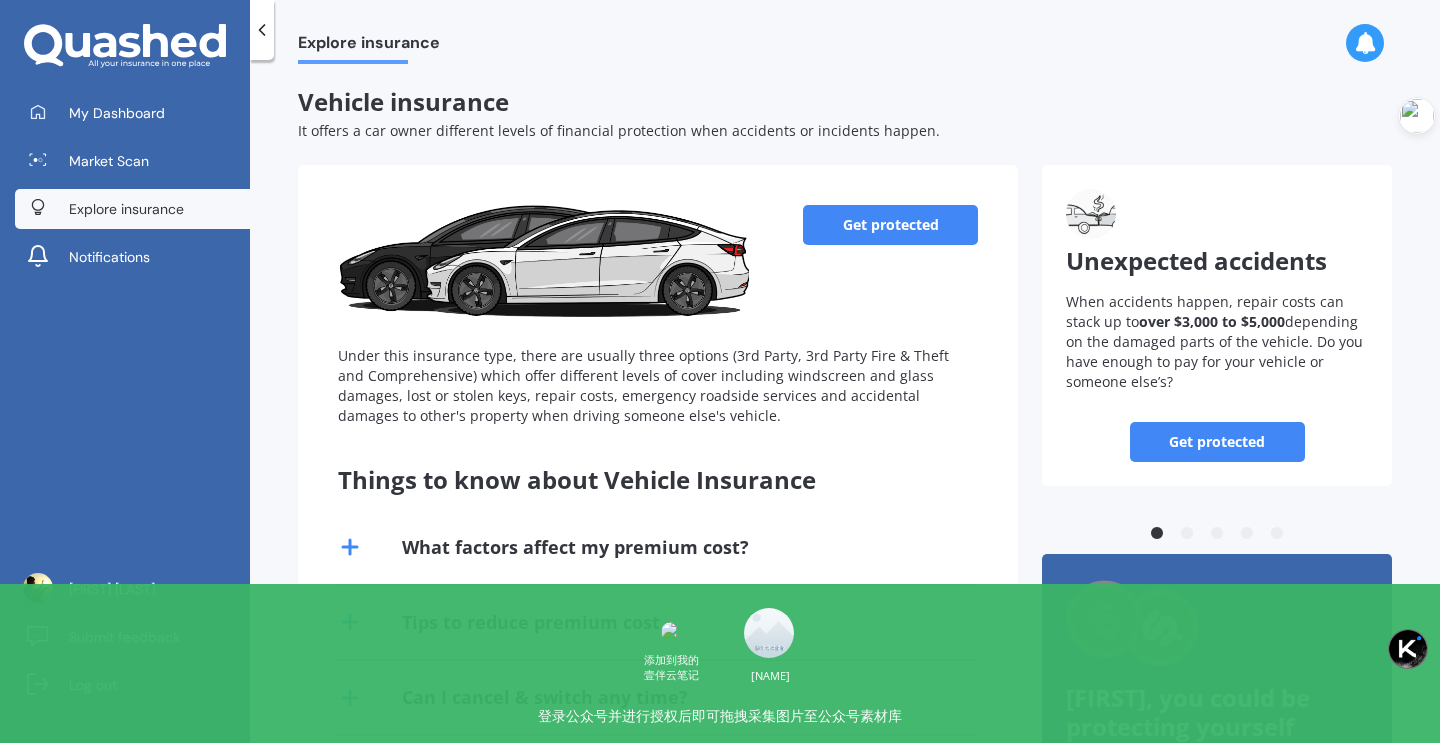 click on "Get protected" at bounding box center (890, 225) 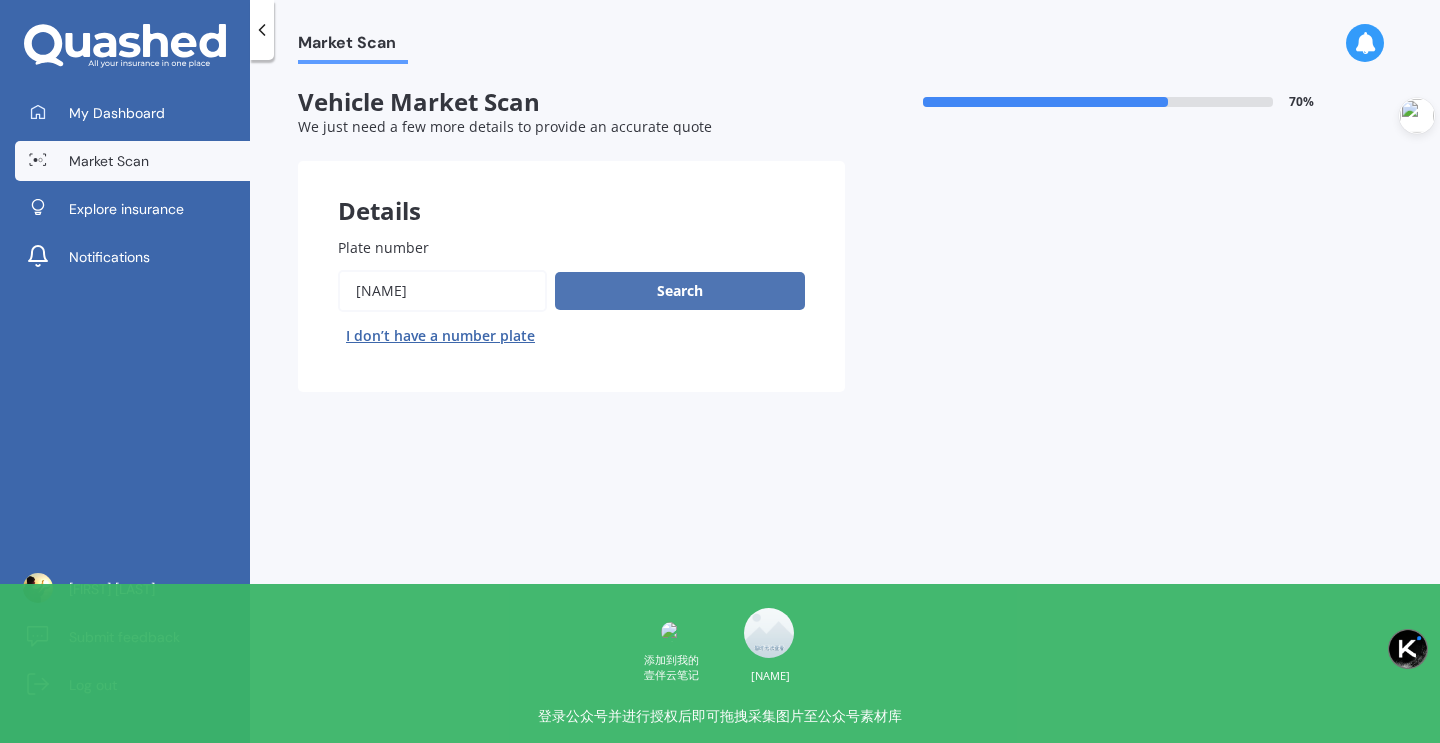 click on "Search" at bounding box center (680, 291) 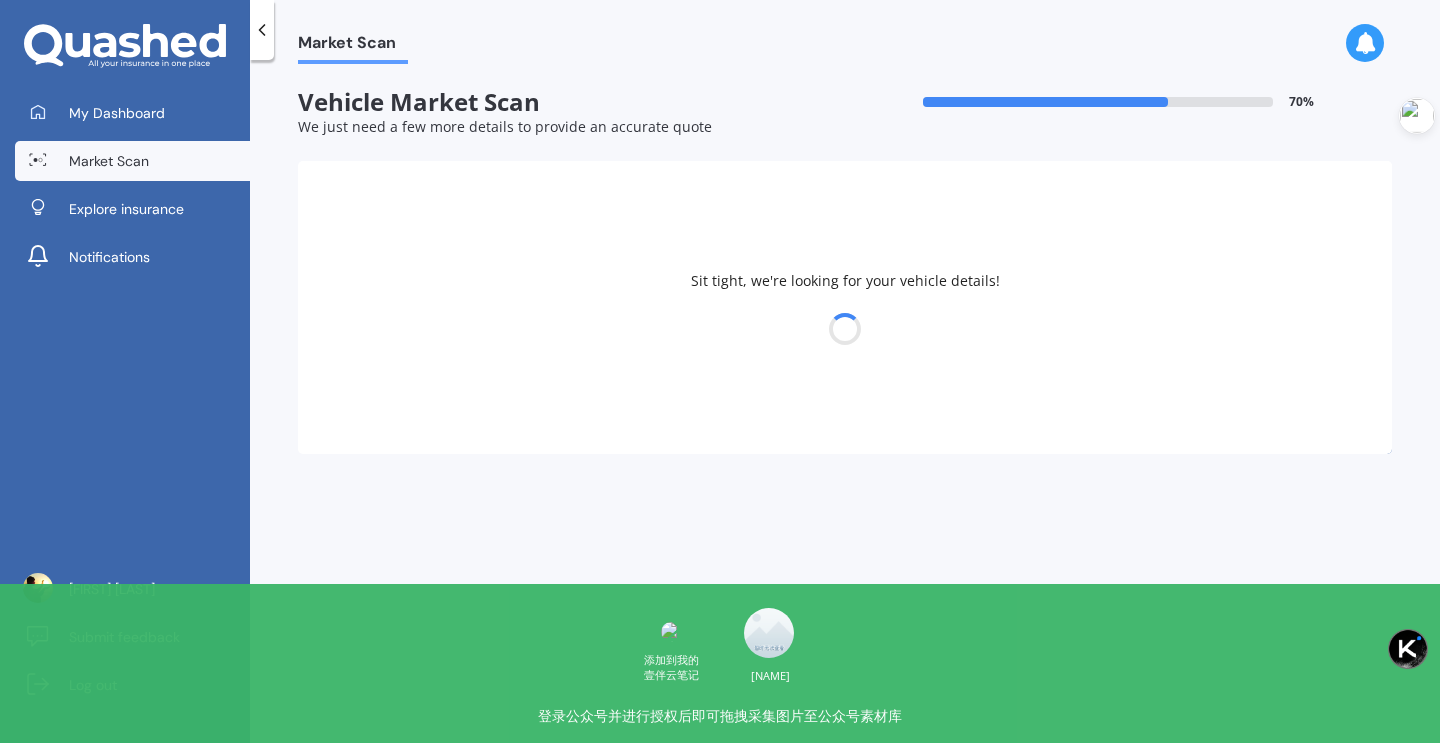 select on "11" 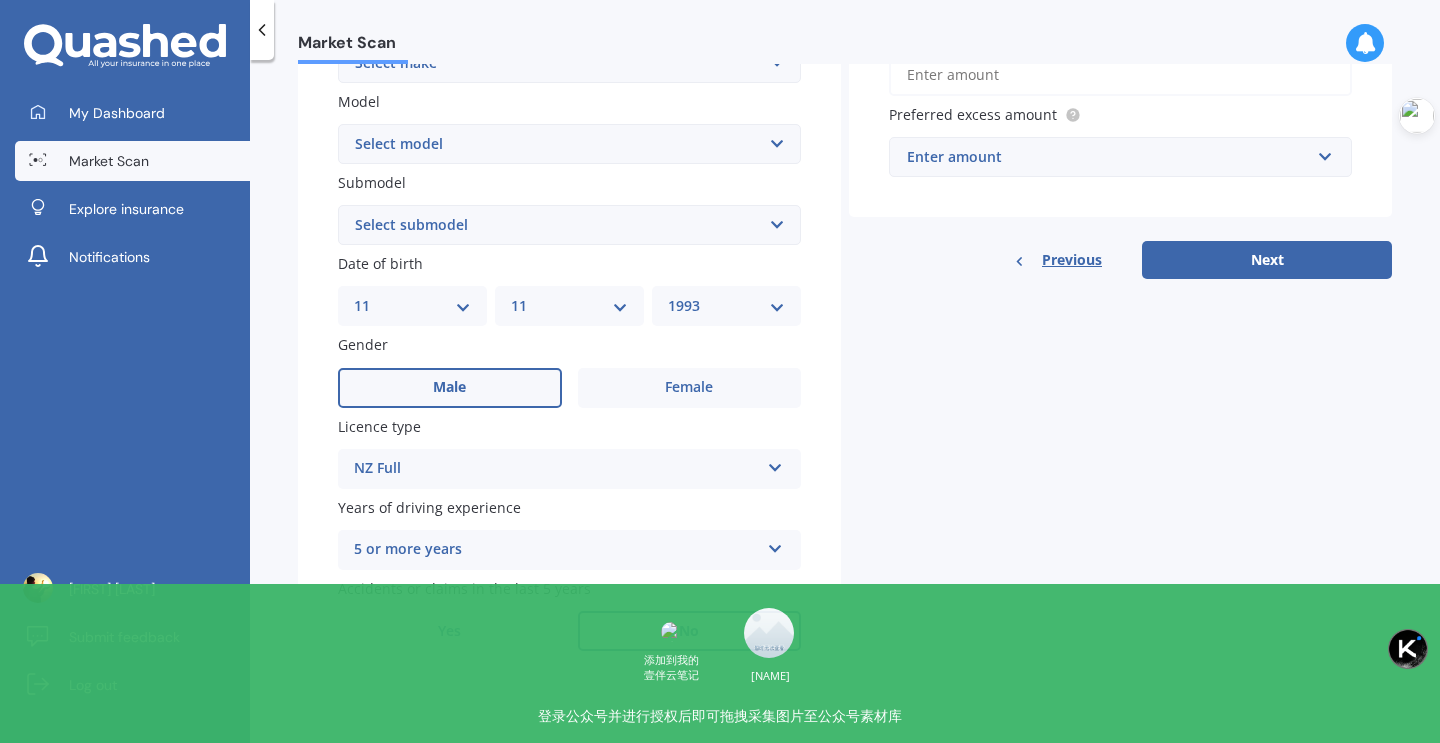 scroll, scrollTop: 0, scrollLeft: 0, axis: both 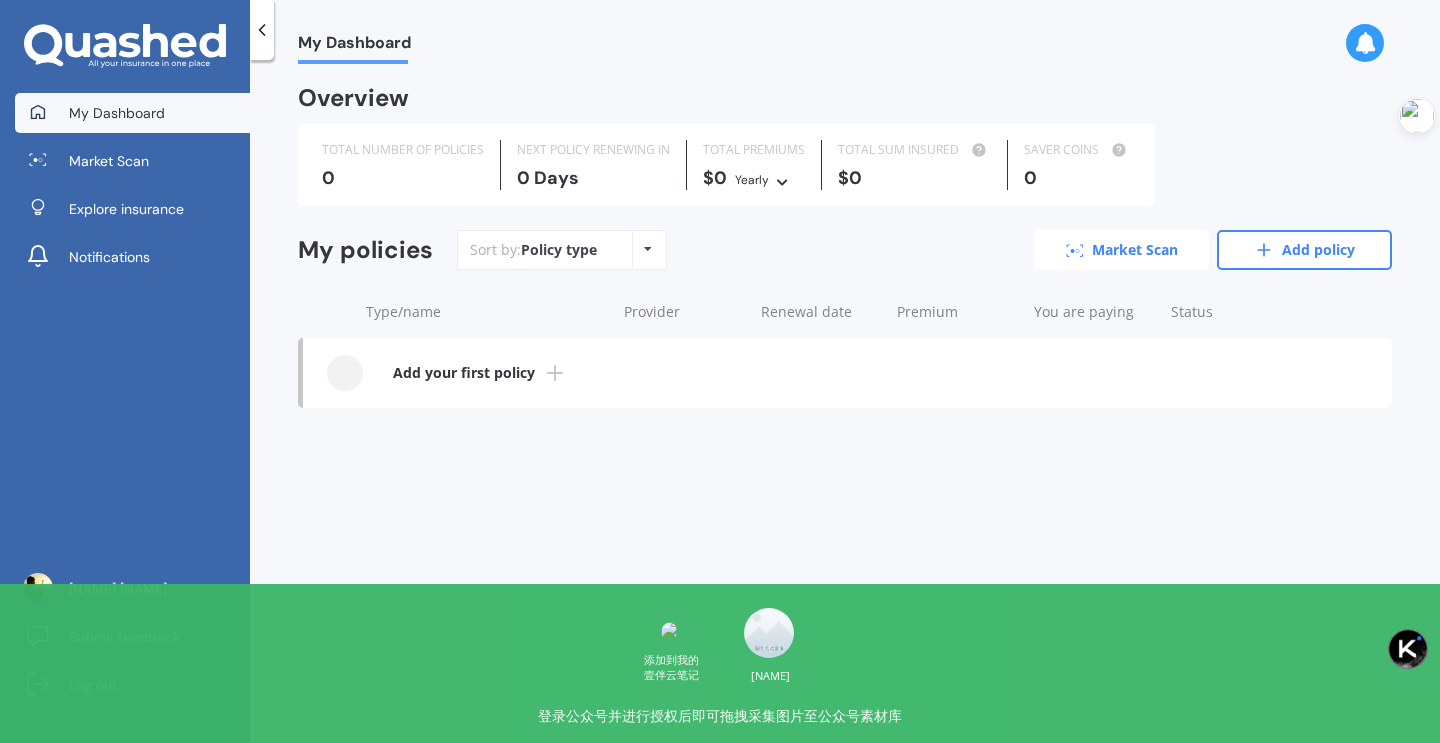 click on "Market Scan" at bounding box center (1121, 250) 